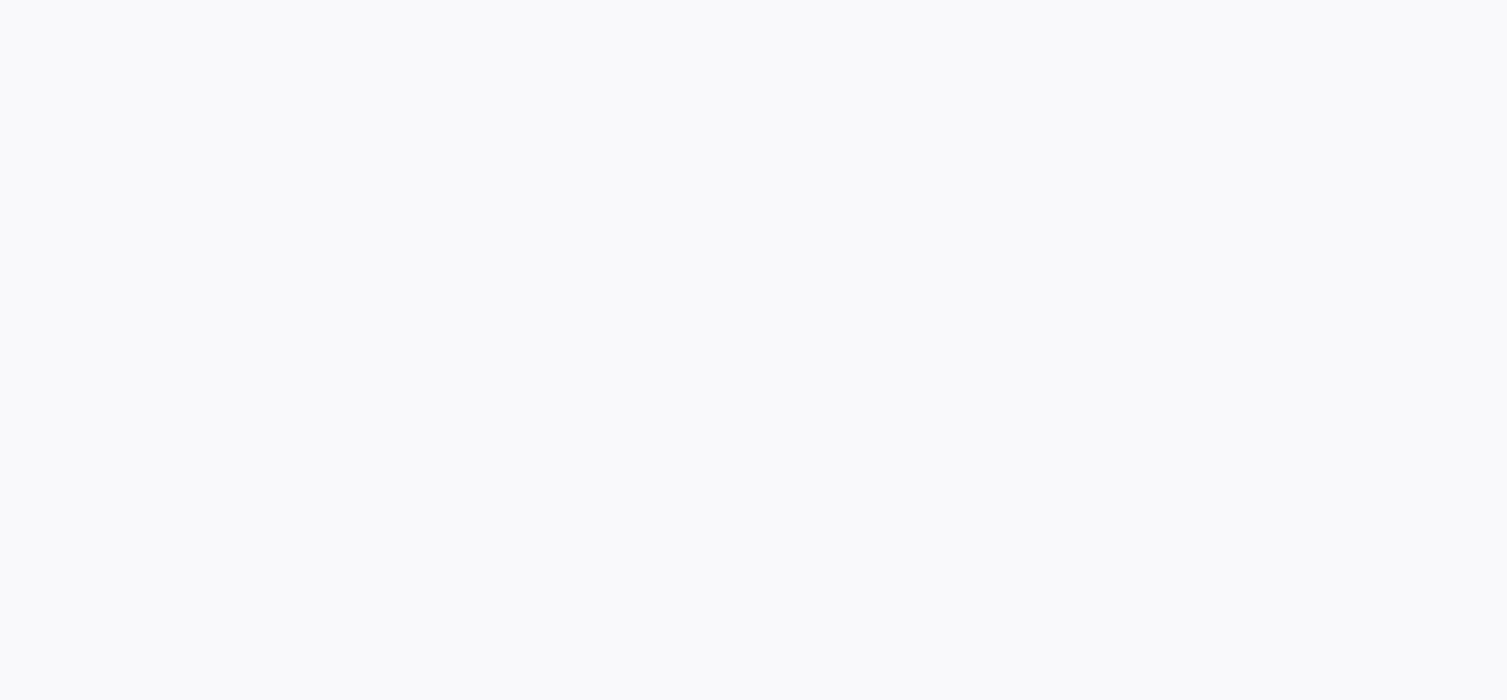 scroll, scrollTop: 0, scrollLeft: 0, axis: both 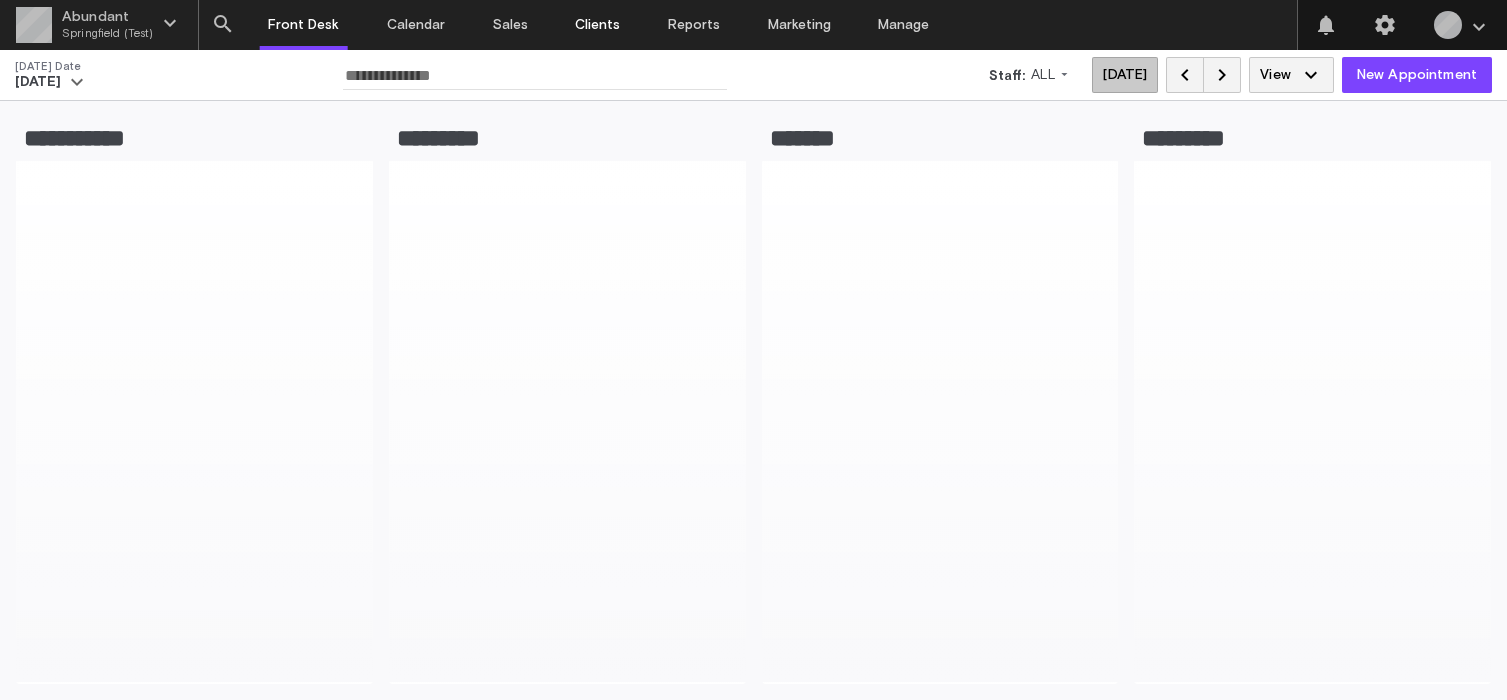 click on "Clients" at bounding box center [597, 25] 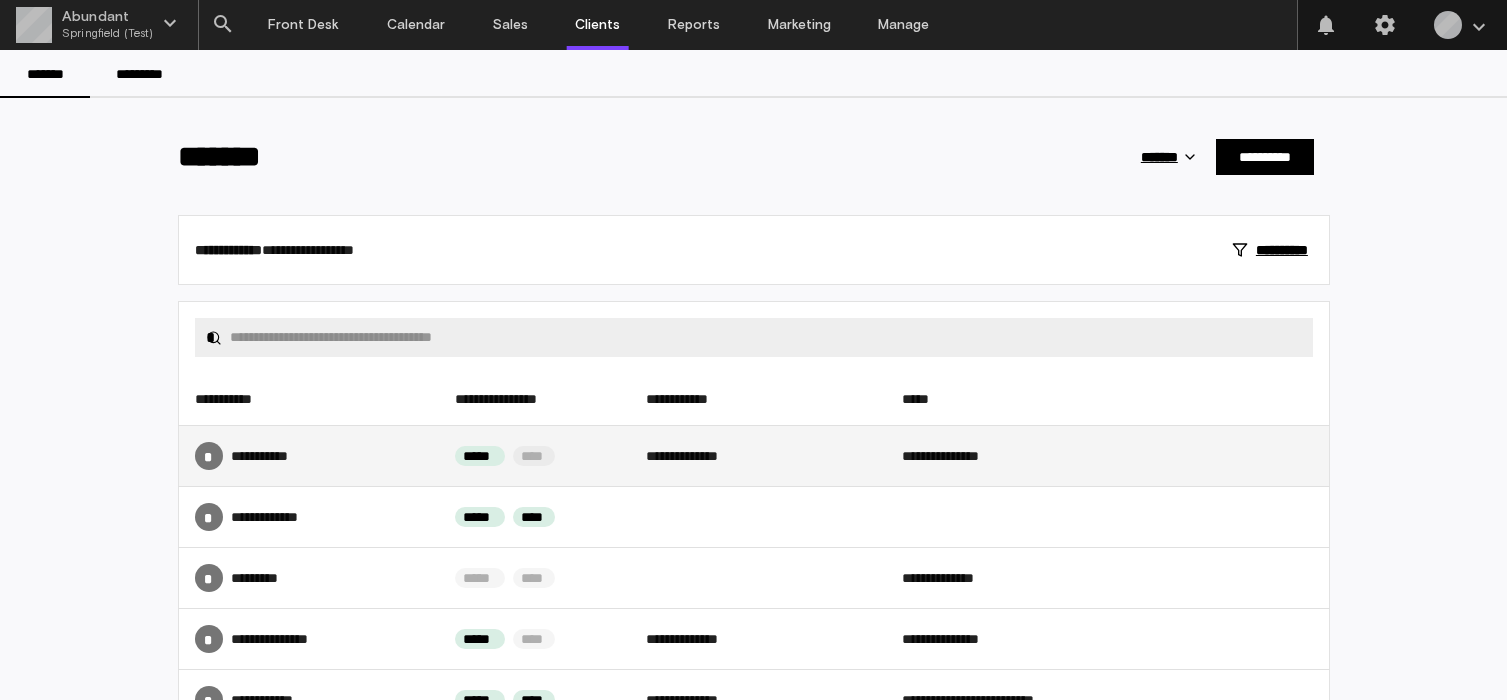 click on "* ****   ******" at bounding box center [309, 456] 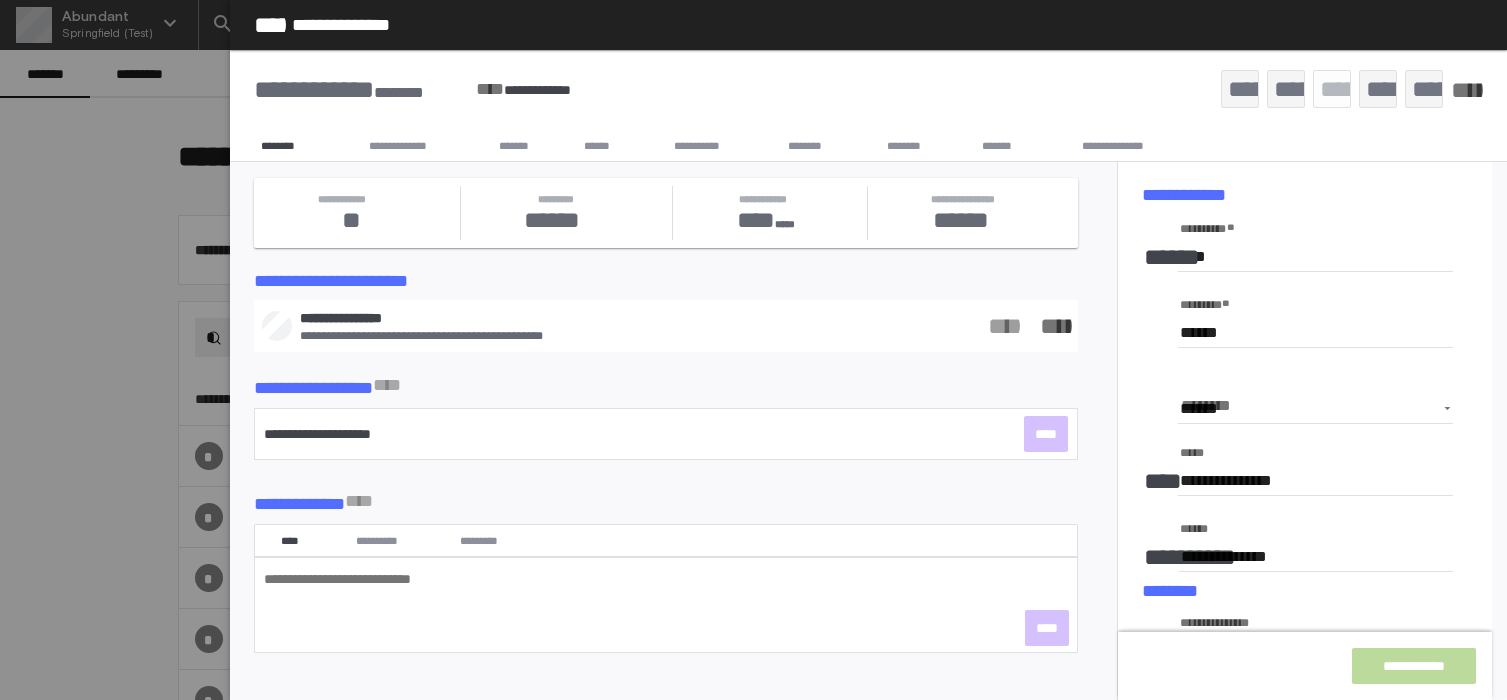 type on "********" 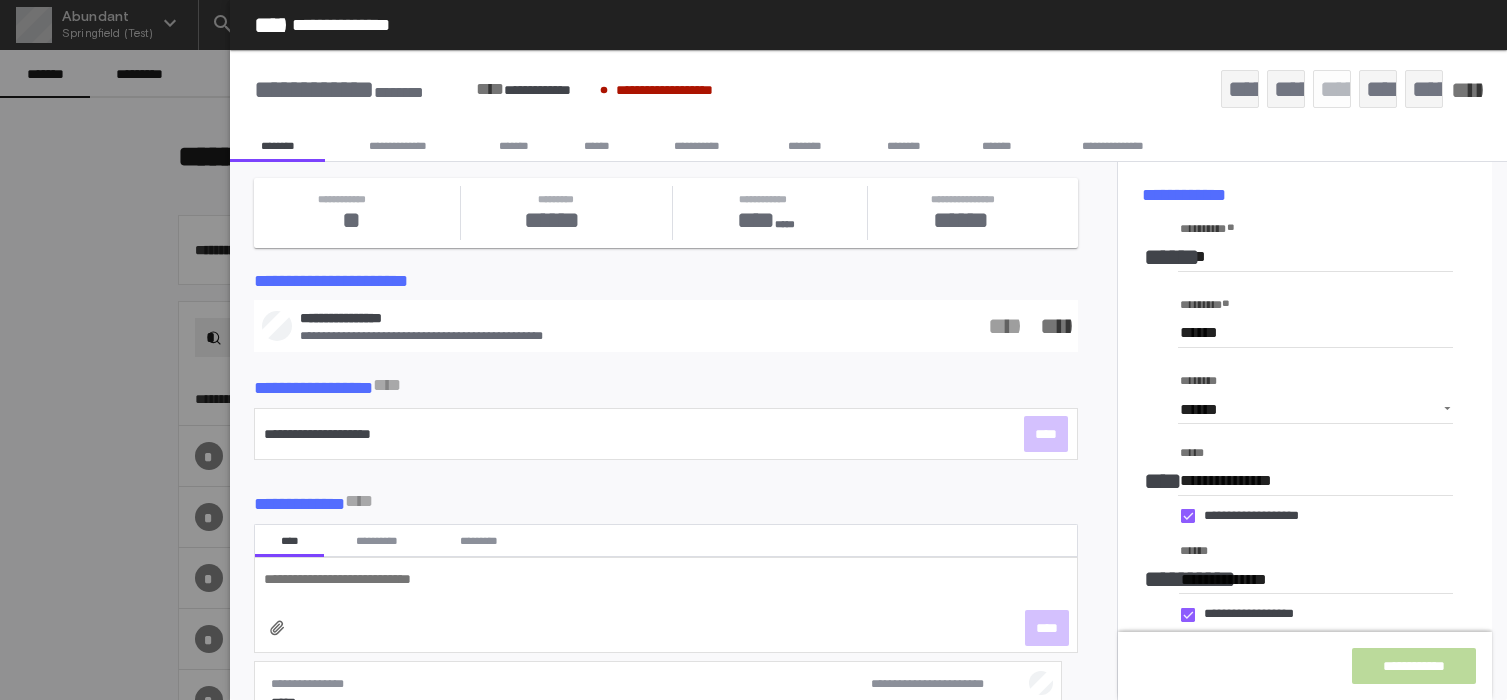 click 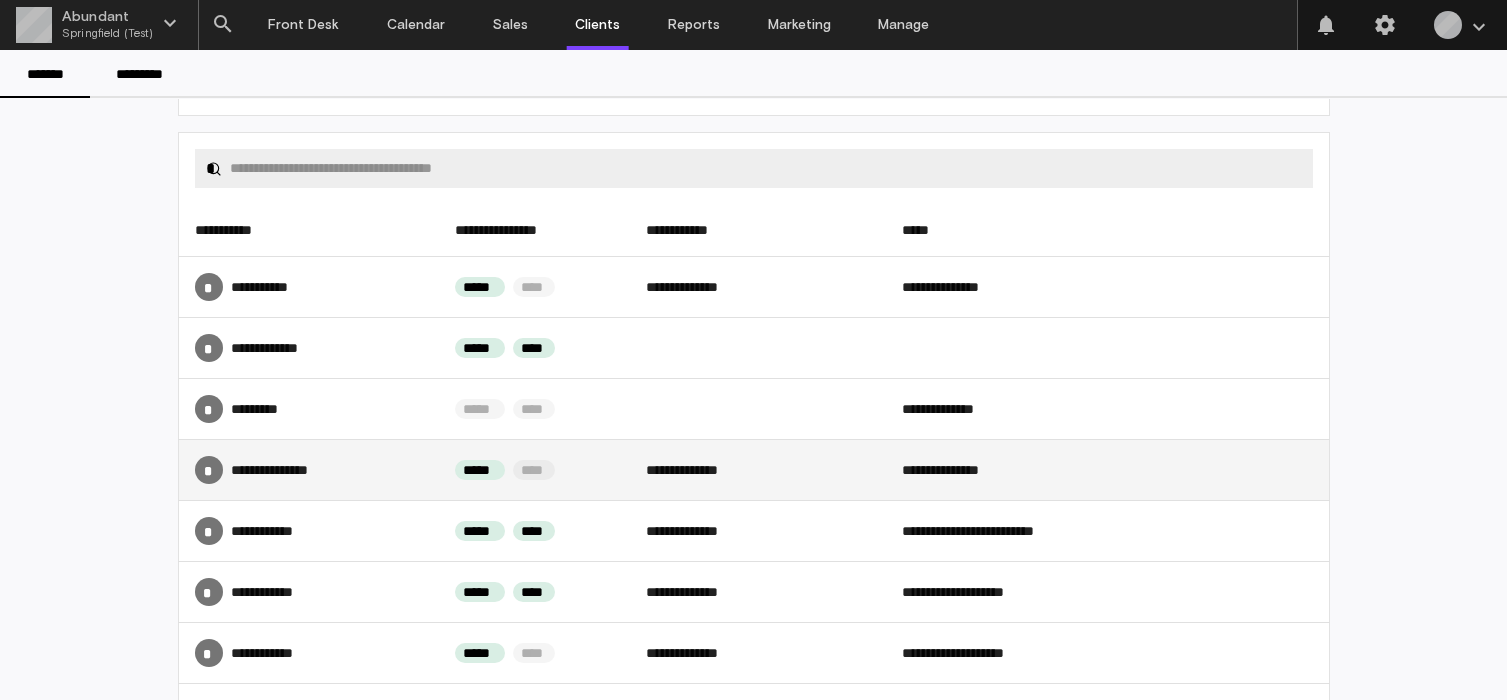 scroll, scrollTop: 182, scrollLeft: 0, axis: vertical 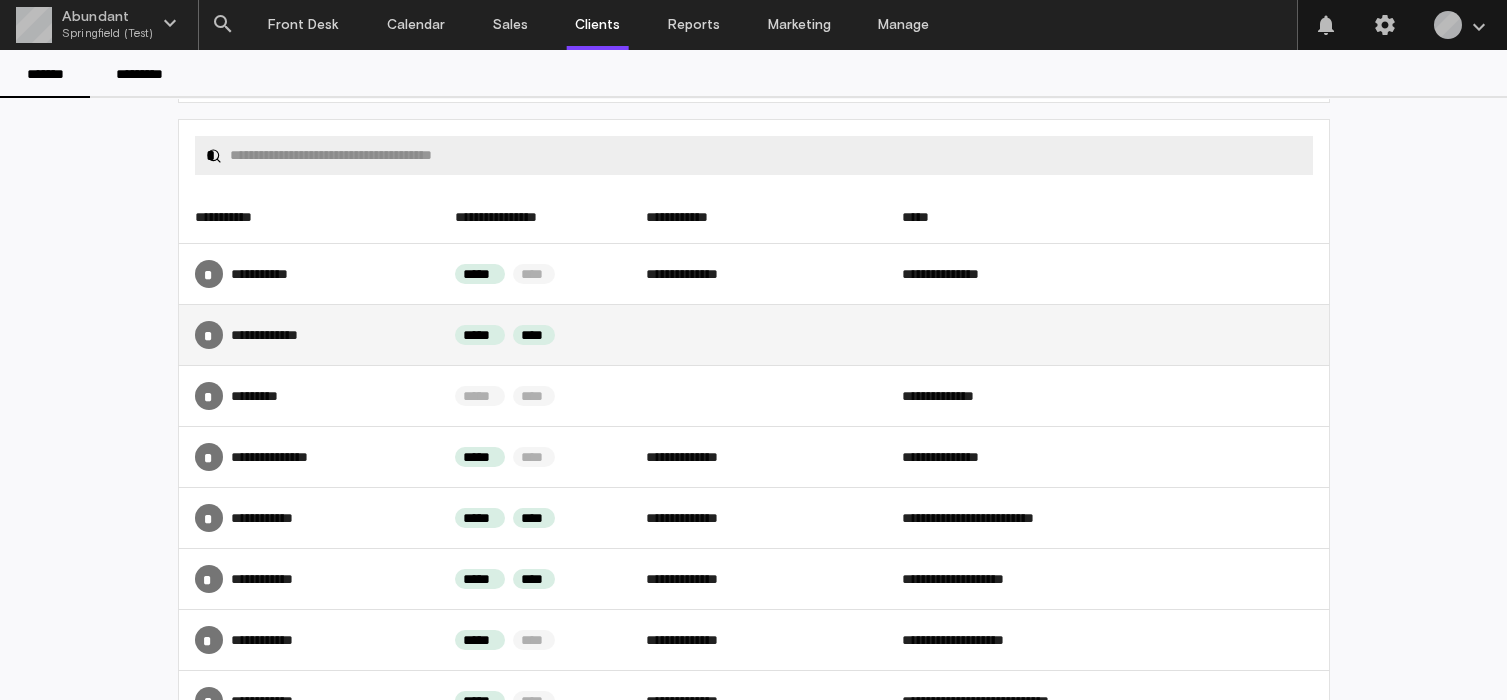 click on "* ********   ****" at bounding box center [309, 335] 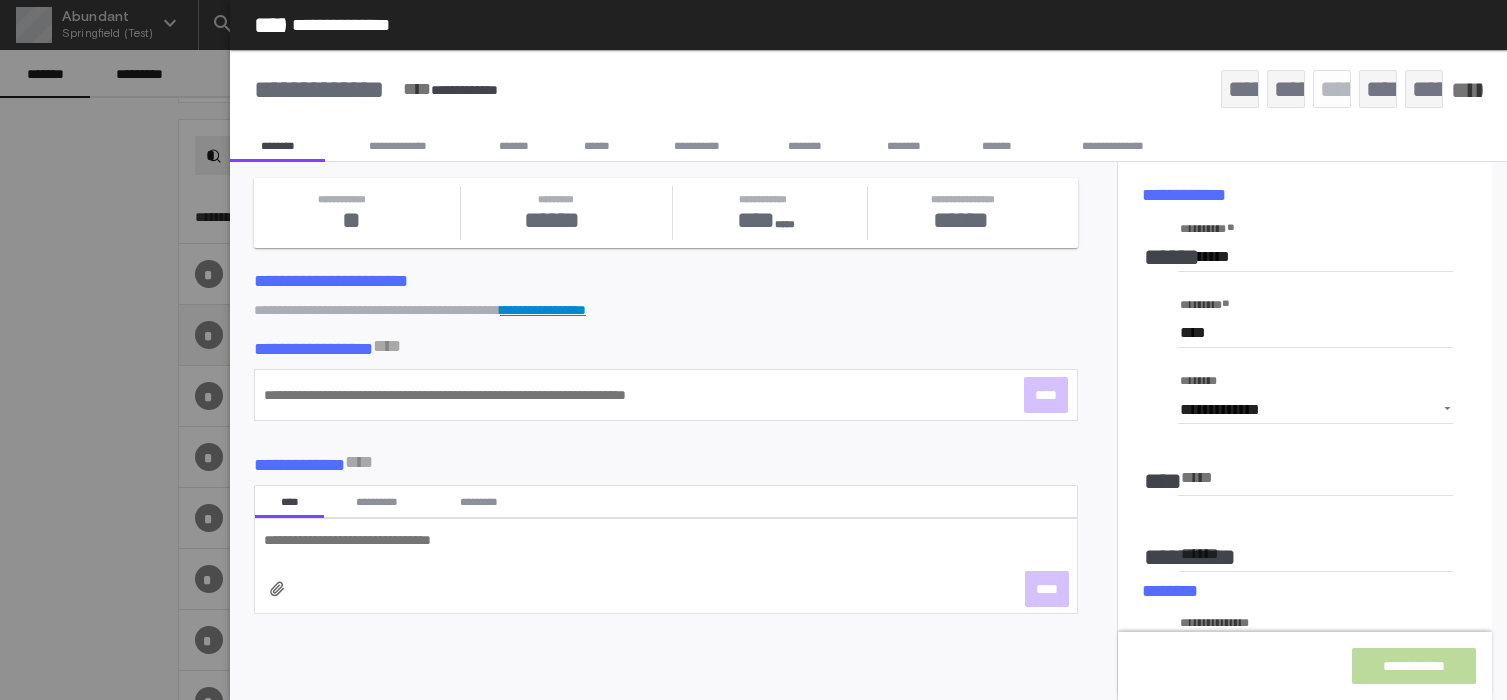 type on "**********" 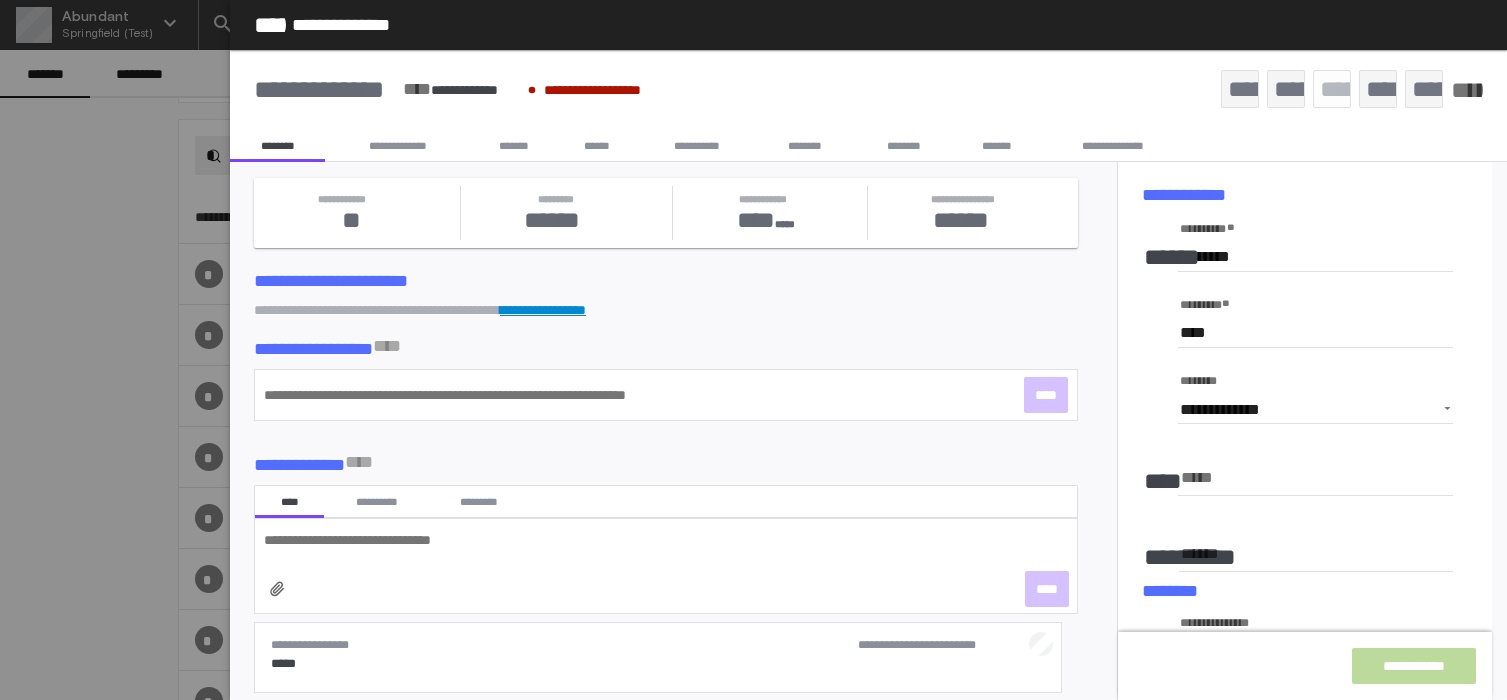 click 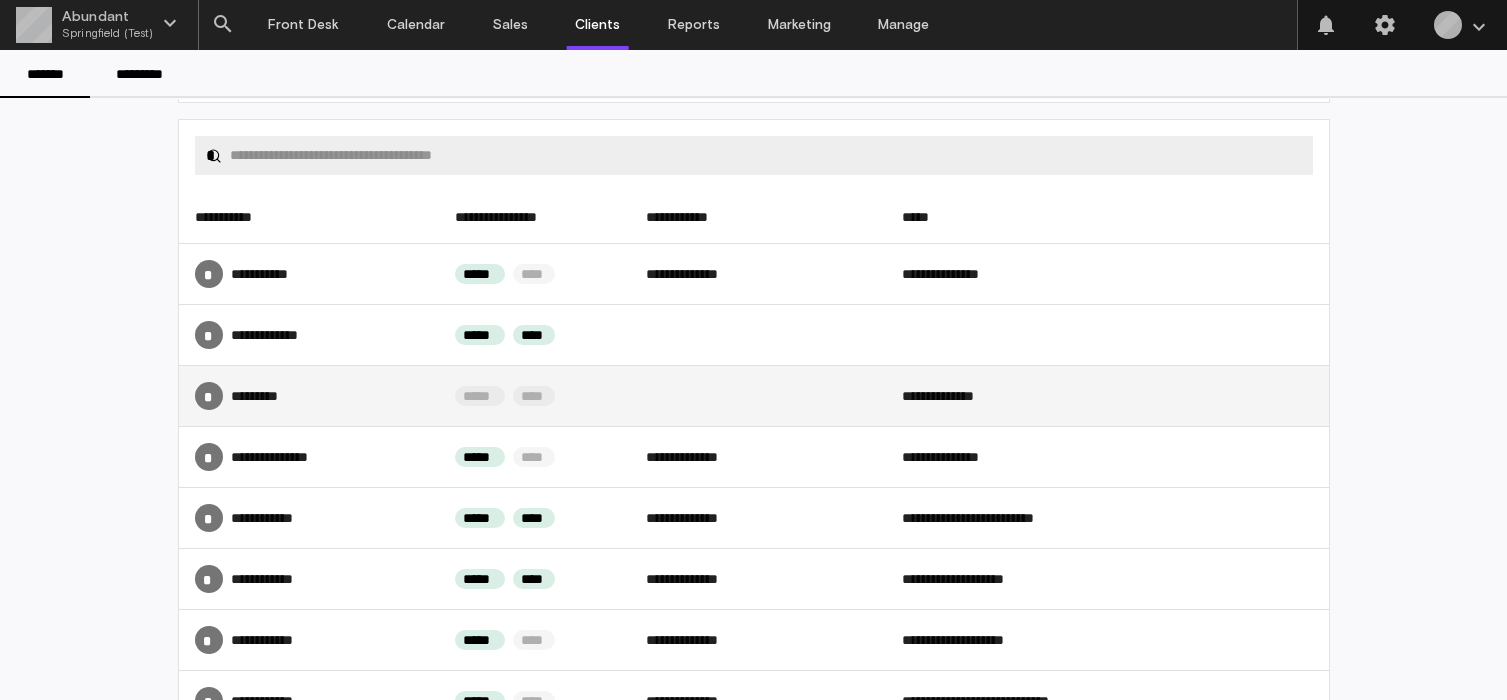 click on "* *****   ***" at bounding box center (309, 396) 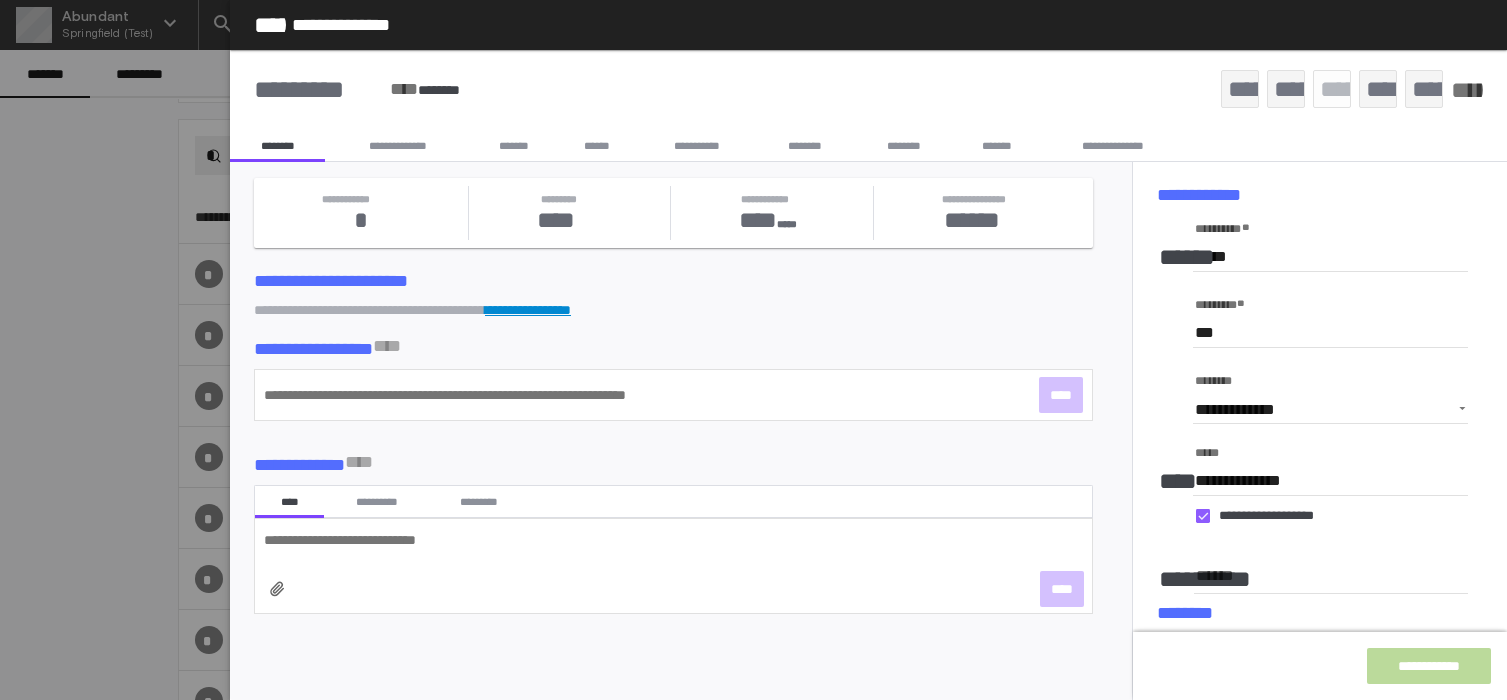 click 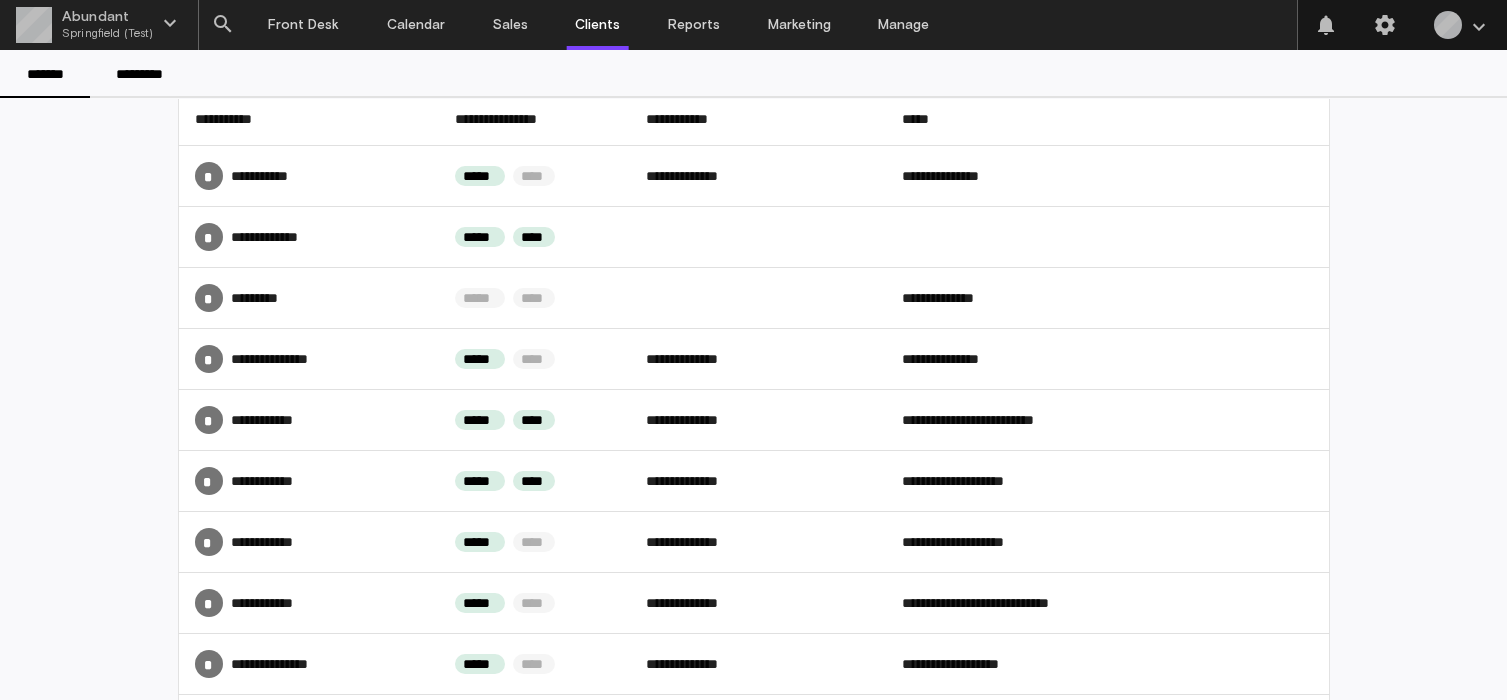 scroll, scrollTop: 325, scrollLeft: 0, axis: vertical 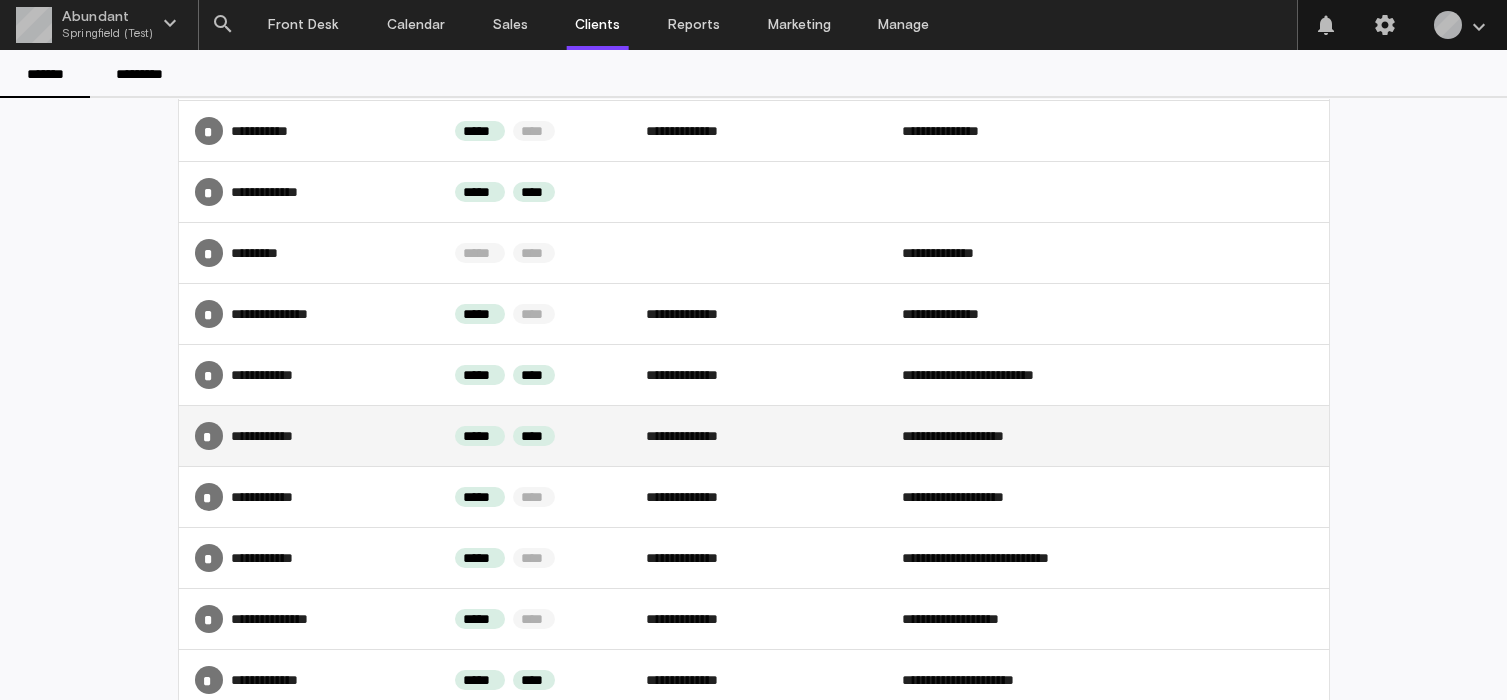 click on "* ******   *****" at bounding box center (308, 436) 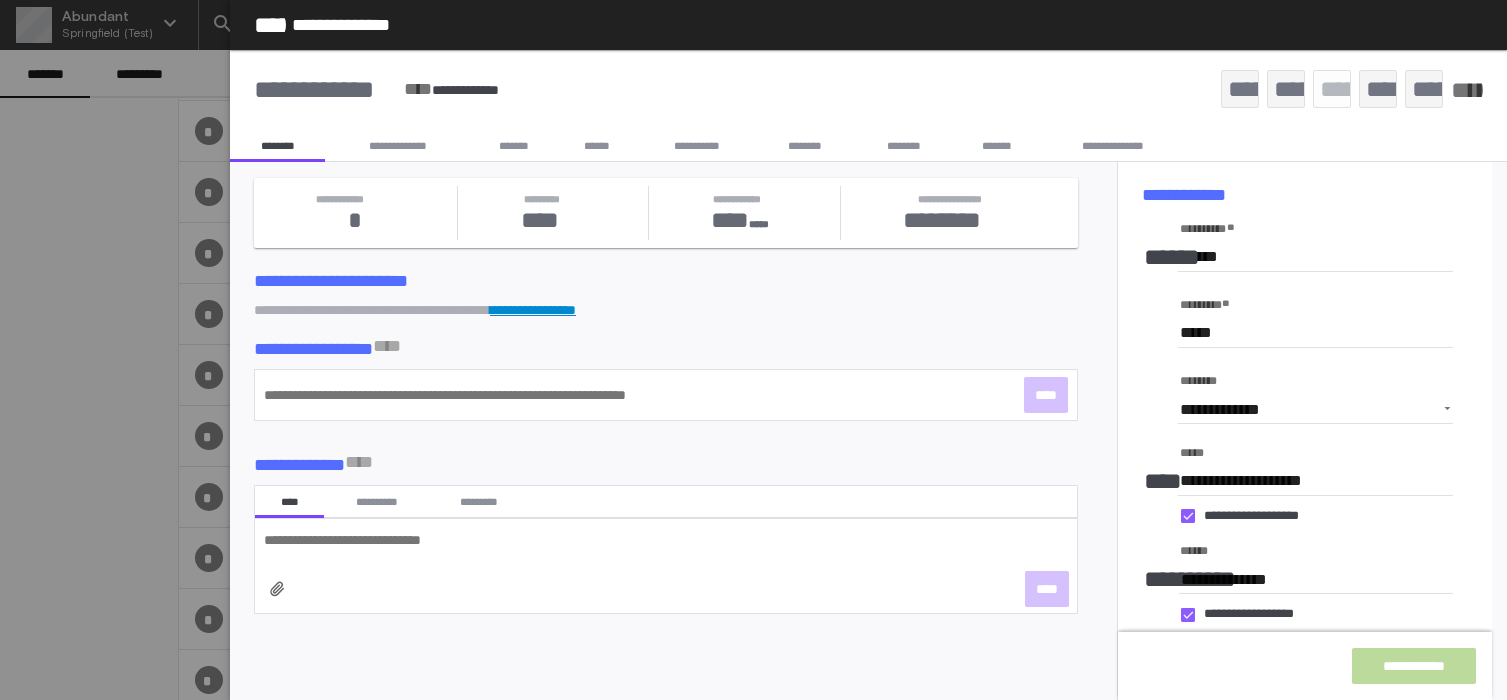 click 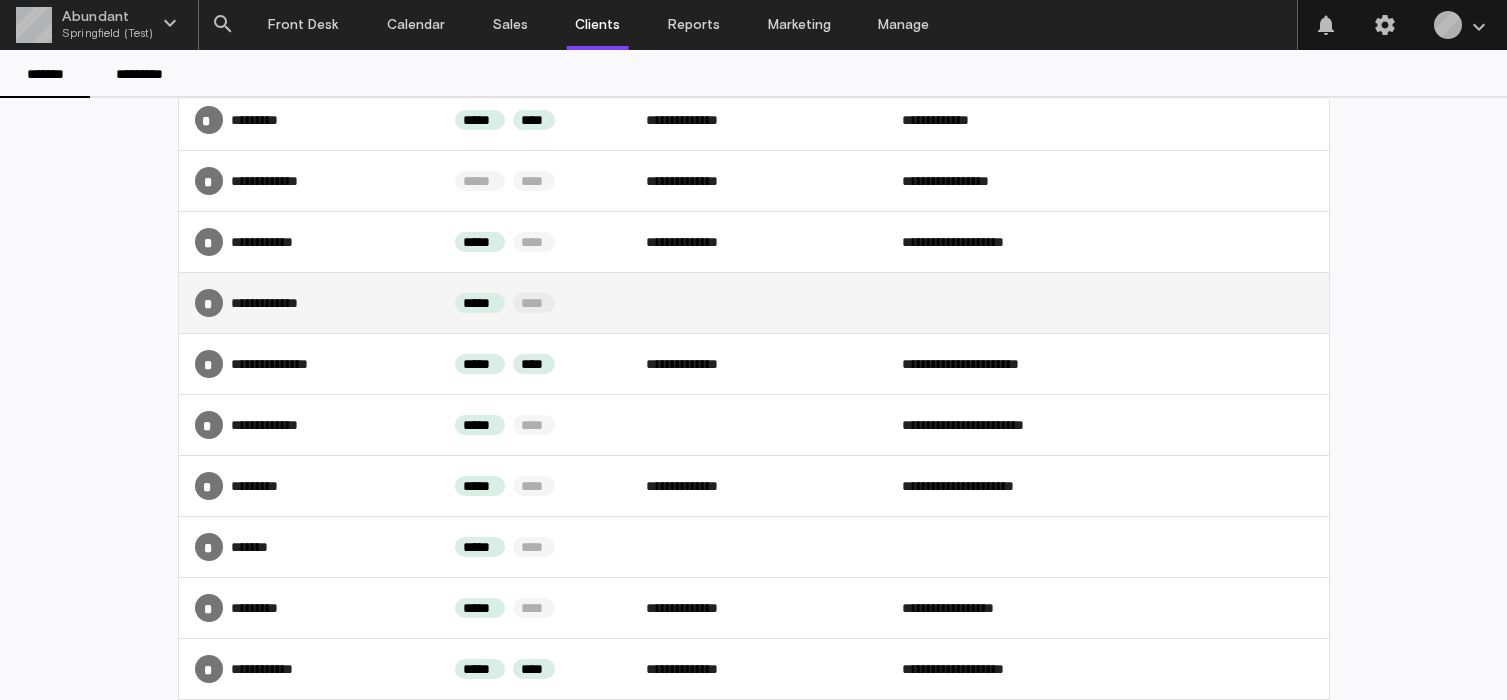 scroll, scrollTop: 1111, scrollLeft: 0, axis: vertical 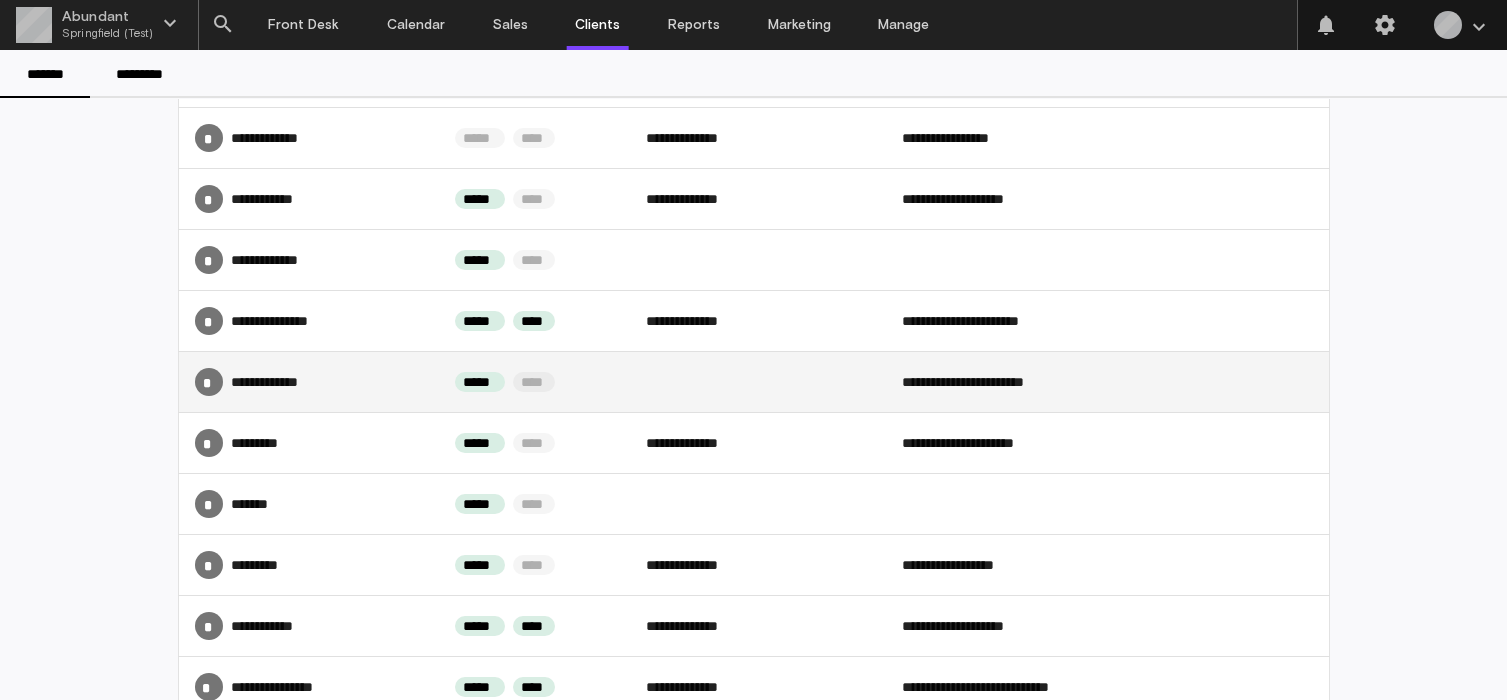 click on "* ******   ******" at bounding box center (309, 382) 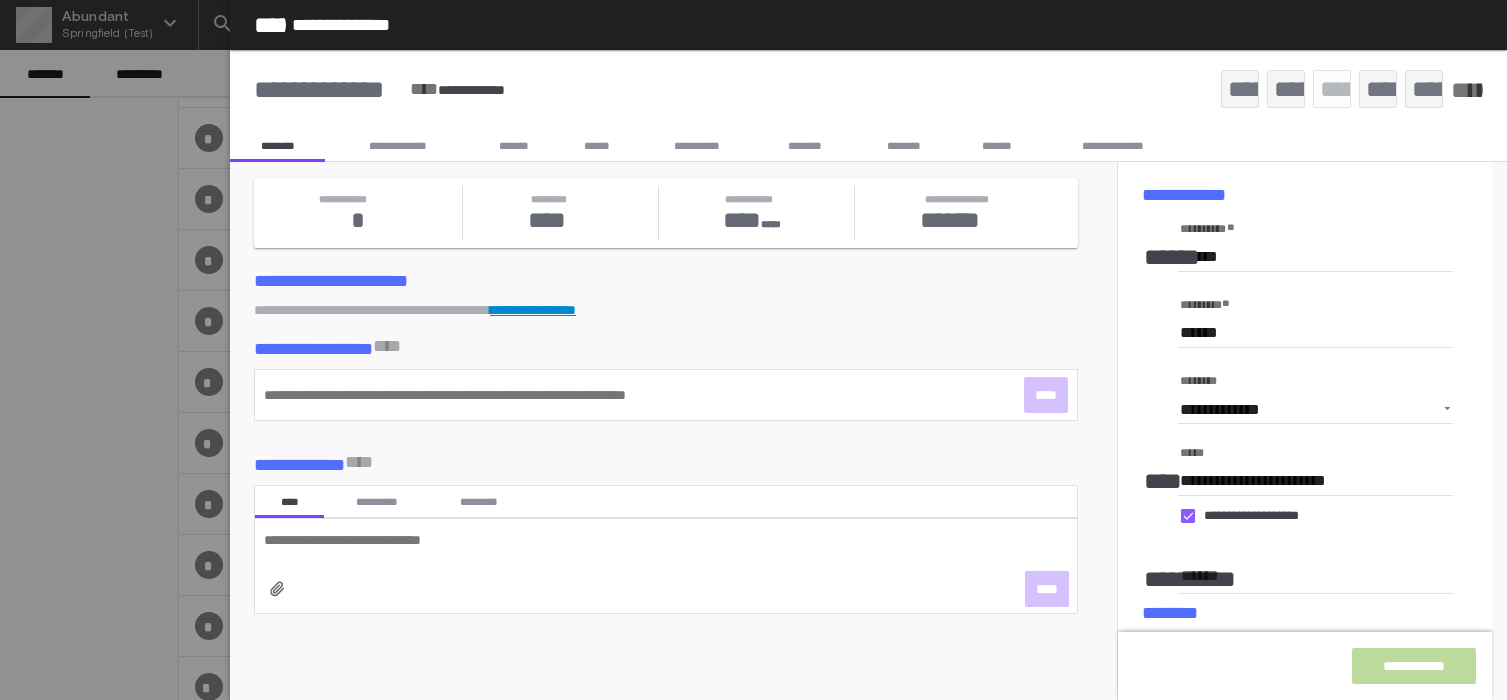 drag, startPoint x: 160, startPoint y: 372, endPoint x: 180, endPoint y: 370, distance: 20.09975 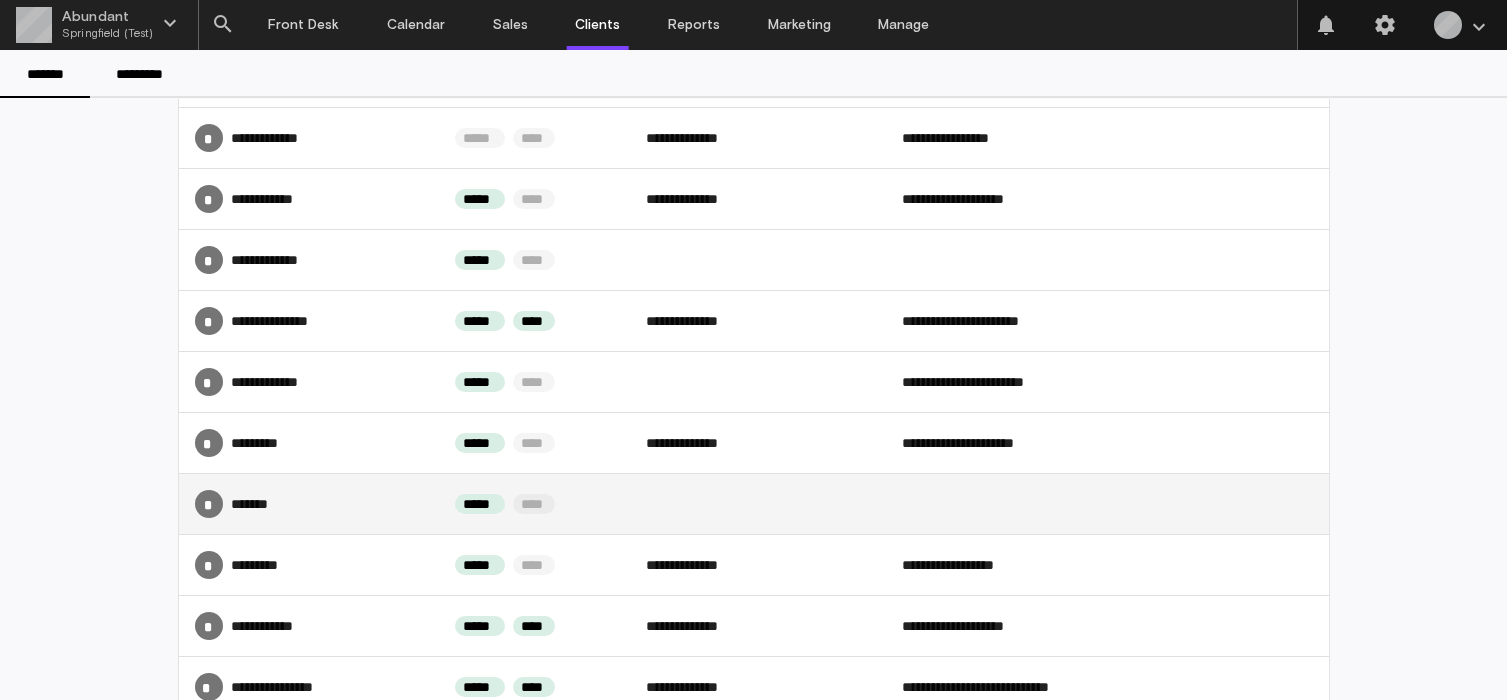 click on "* *****   *" at bounding box center (308, 504) 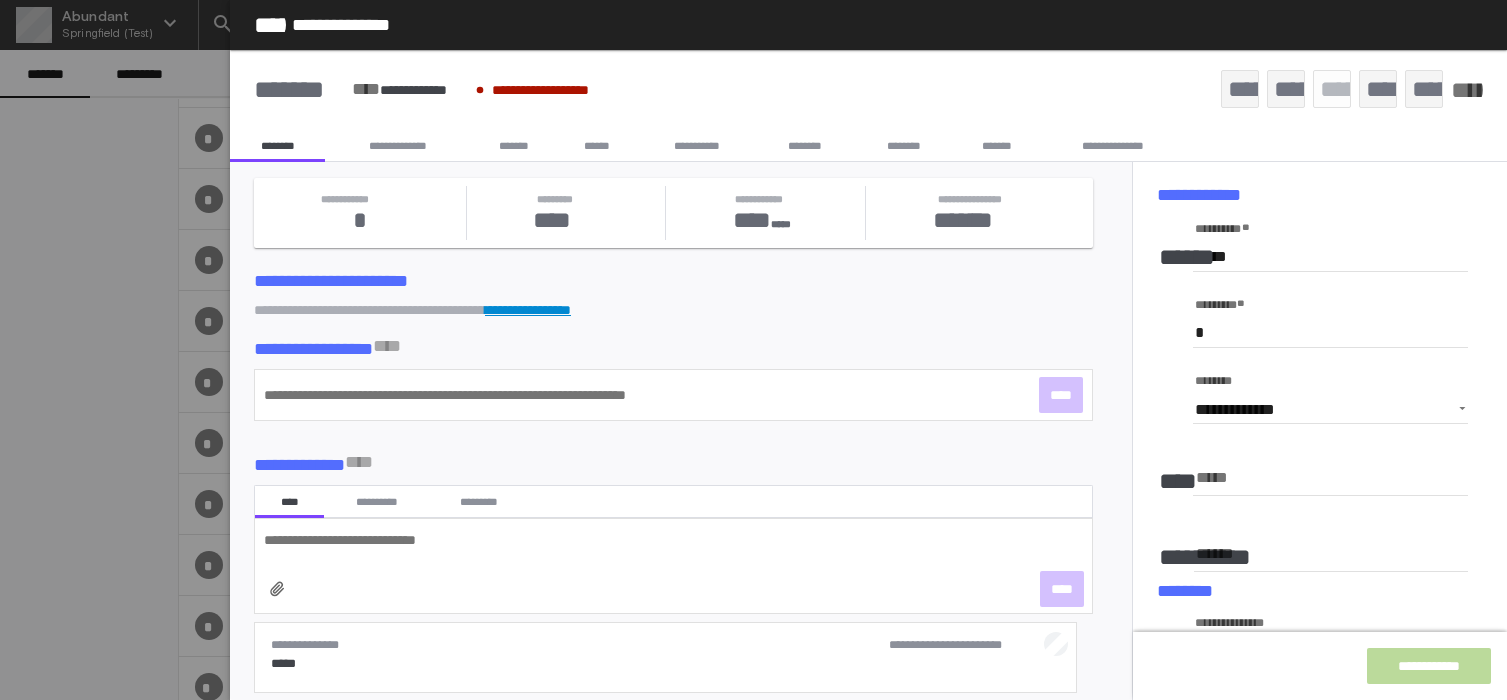 click 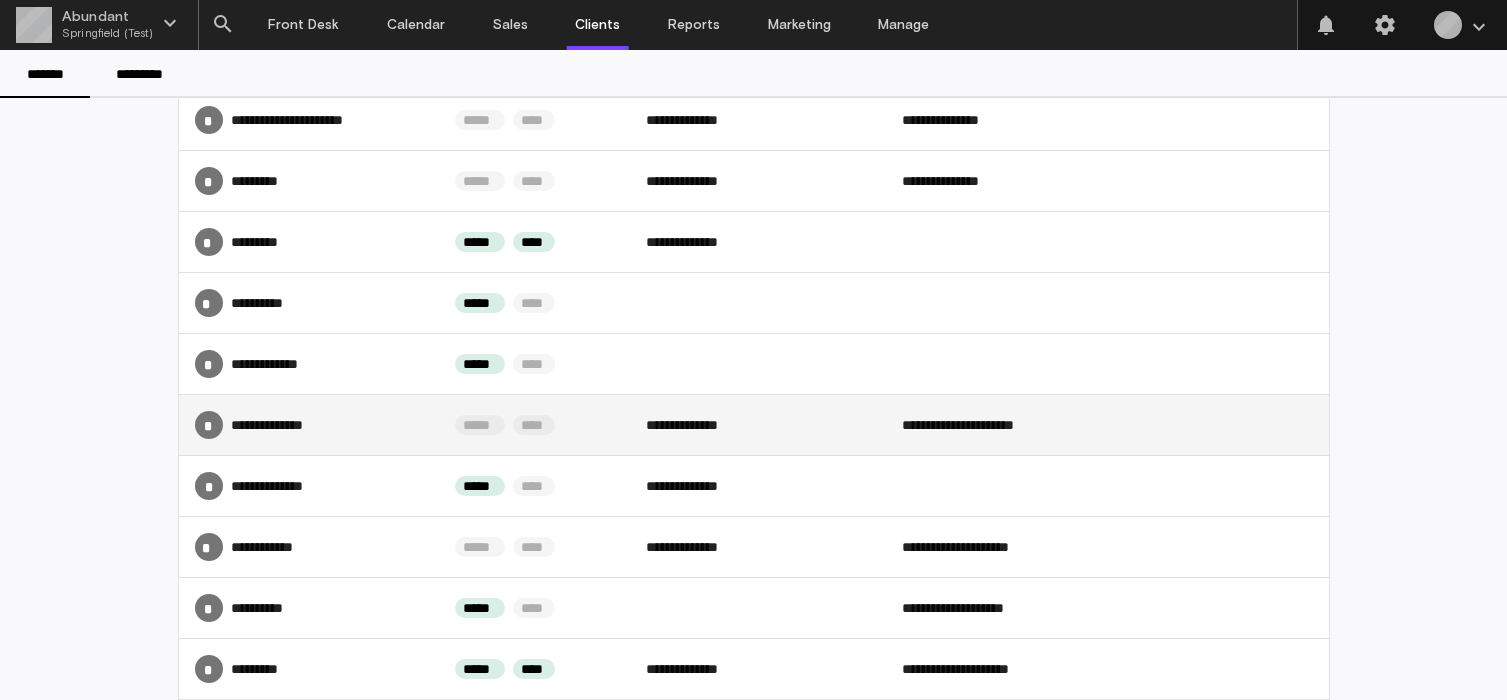 scroll, scrollTop: 1741, scrollLeft: 0, axis: vertical 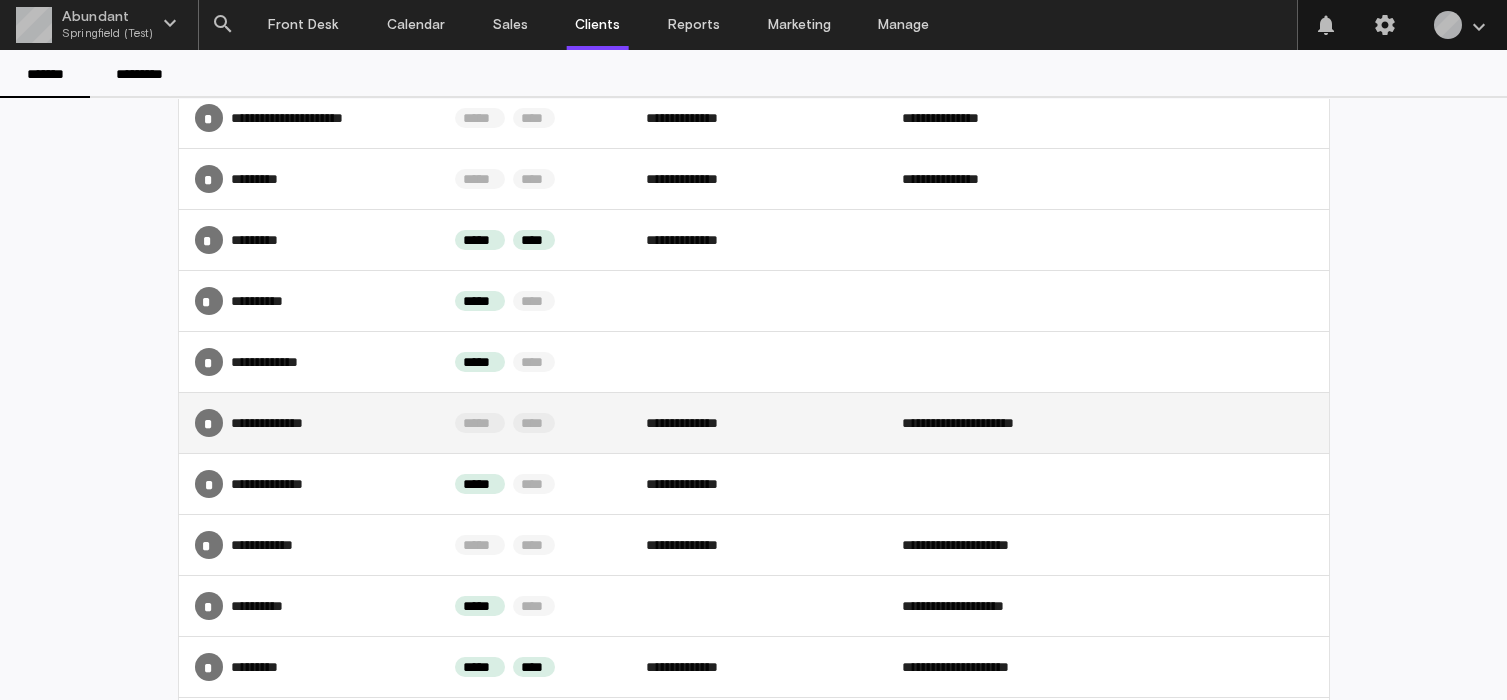 click on "****" at bounding box center [534, 423] 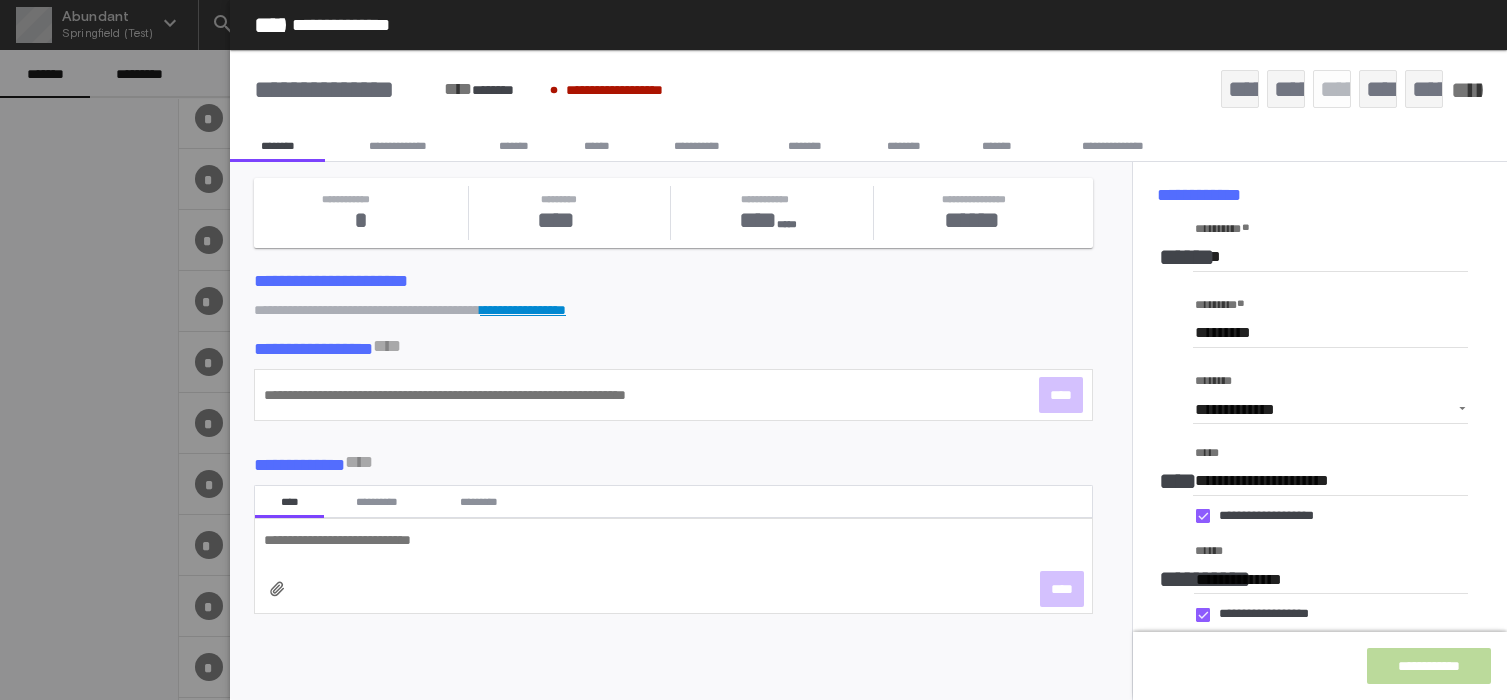 click 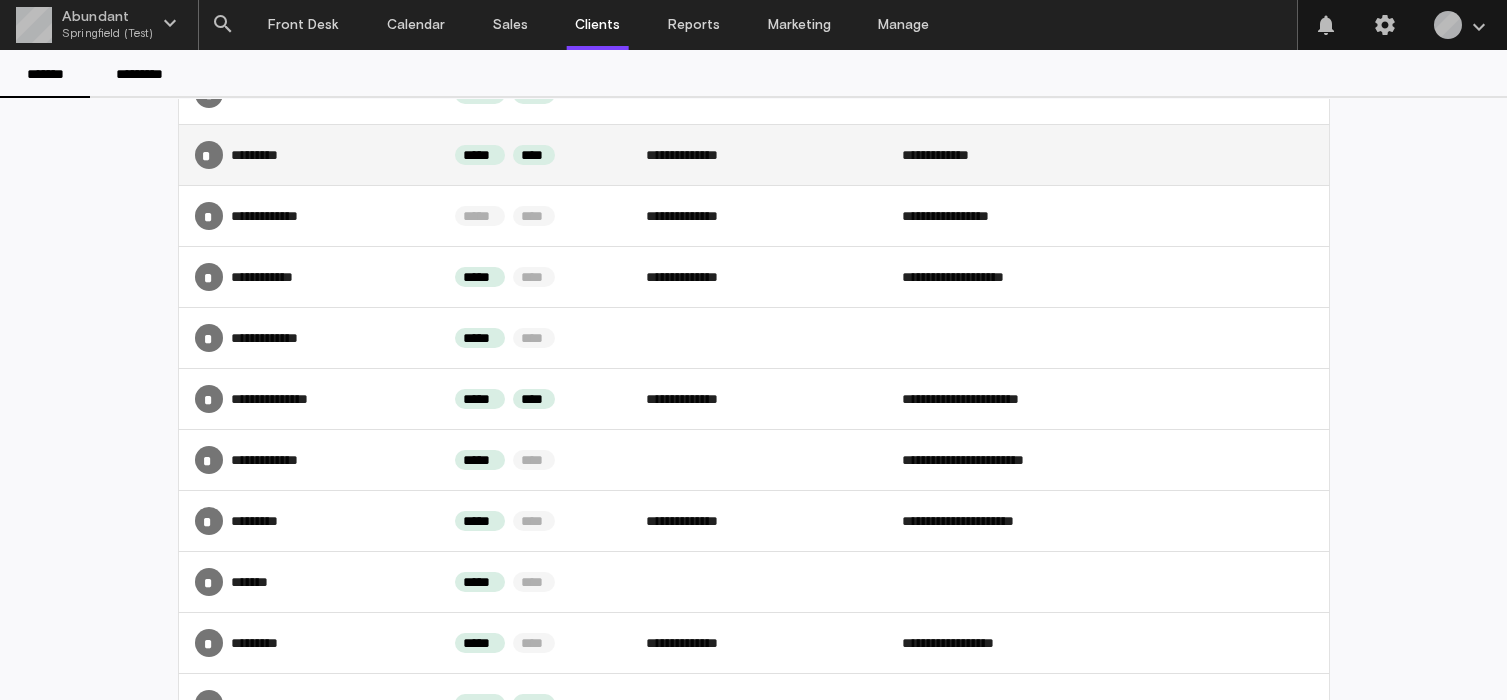 scroll, scrollTop: 0, scrollLeft: 0, axis: both 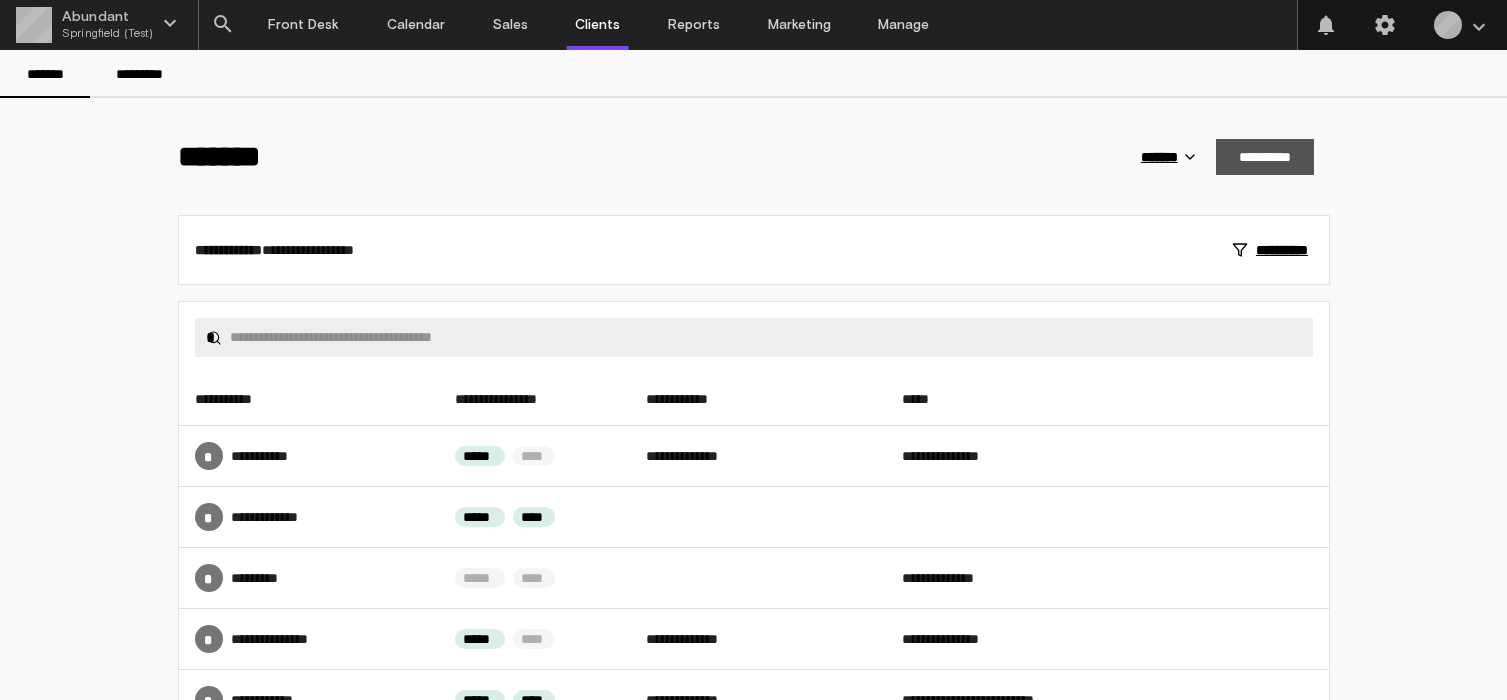 click on "**********" at bounding box center (1264, 157) 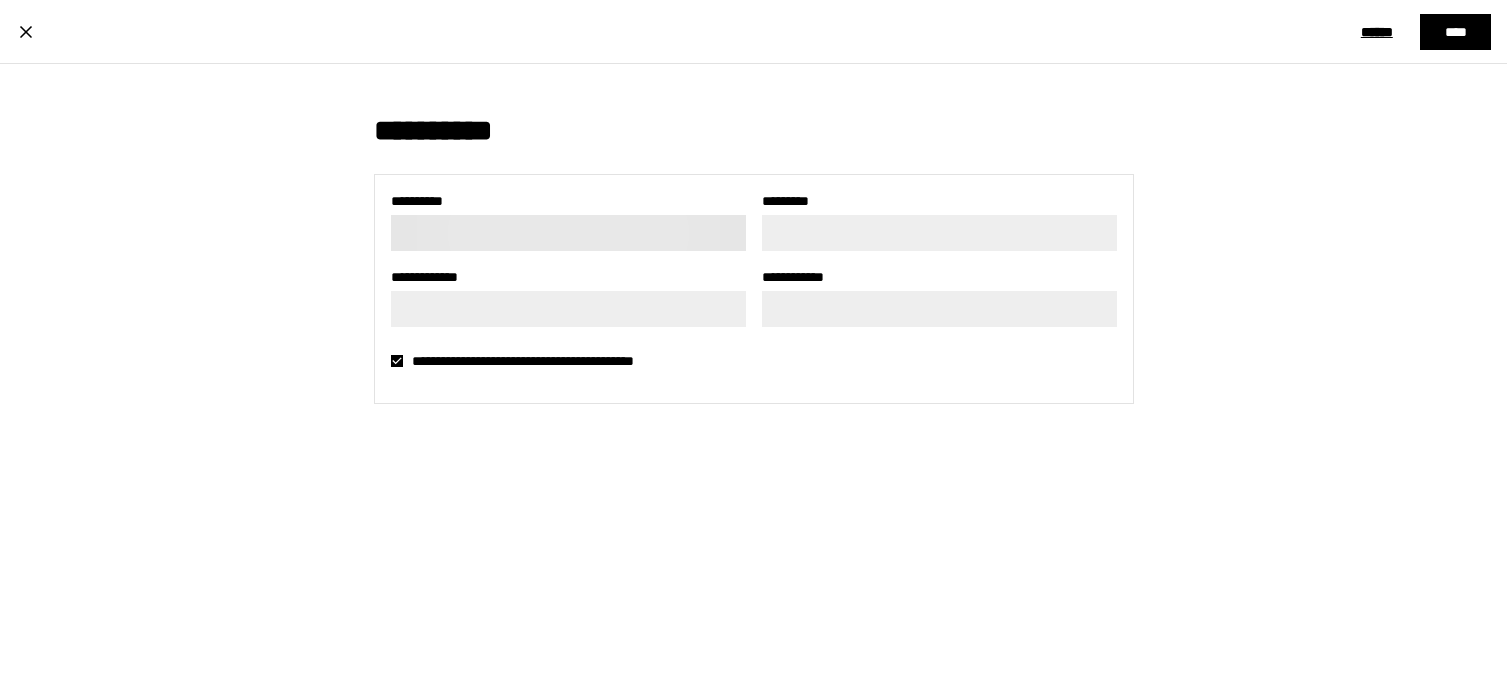 click on "**********" at bounding box center [568, 233] 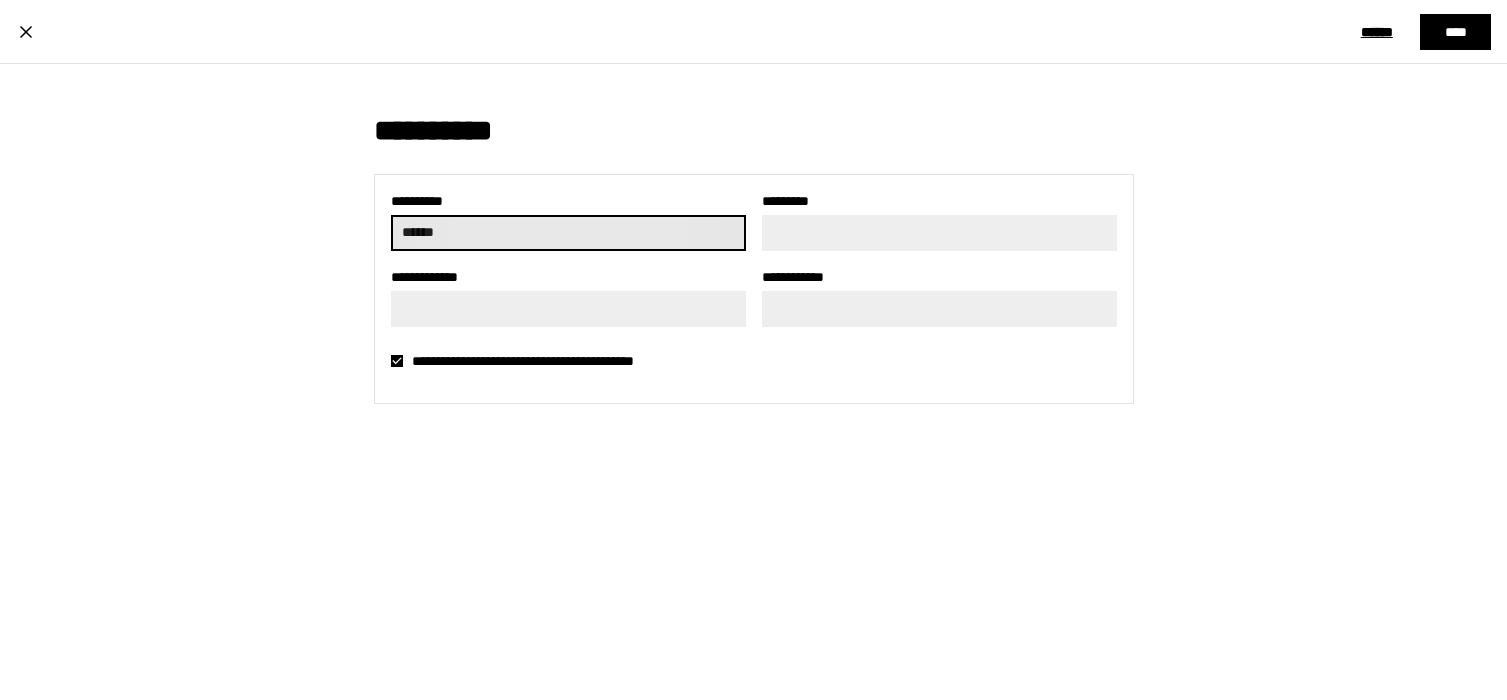 type on "******" 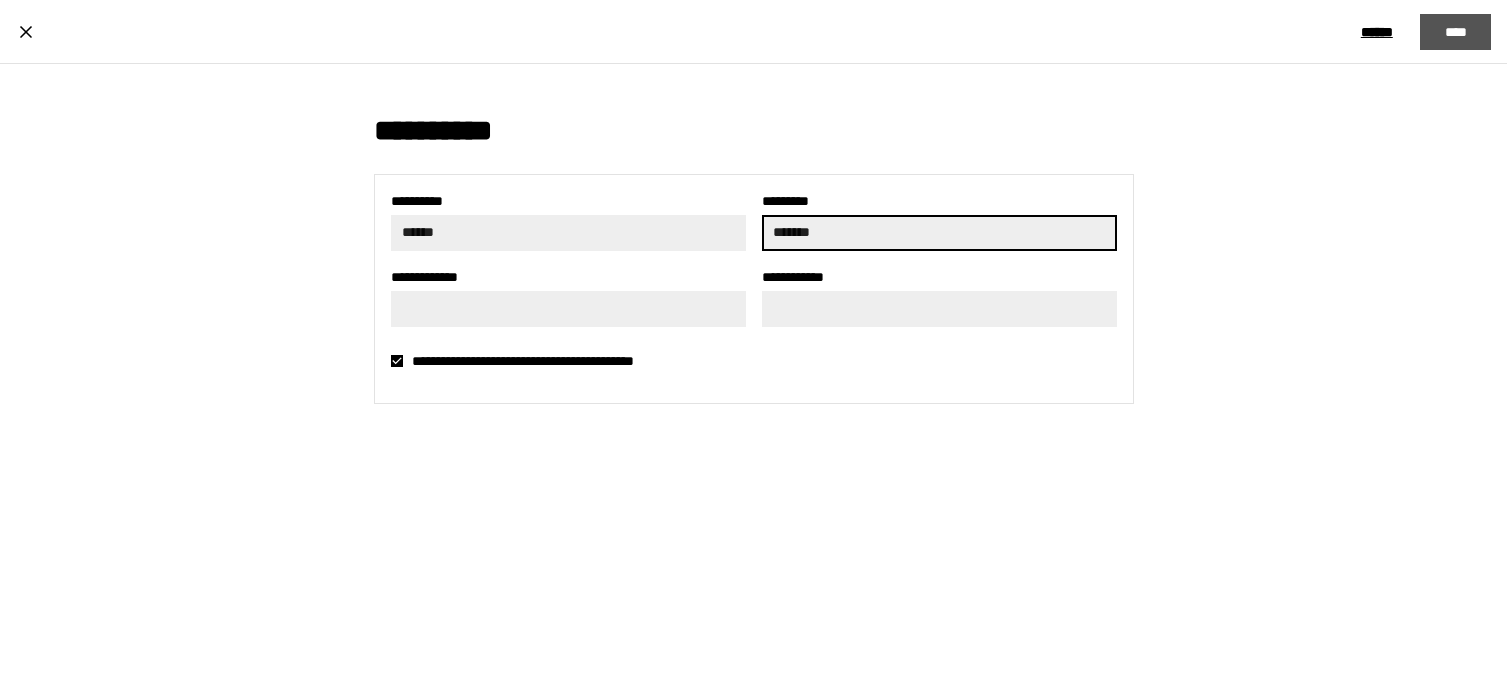 type on "*******" 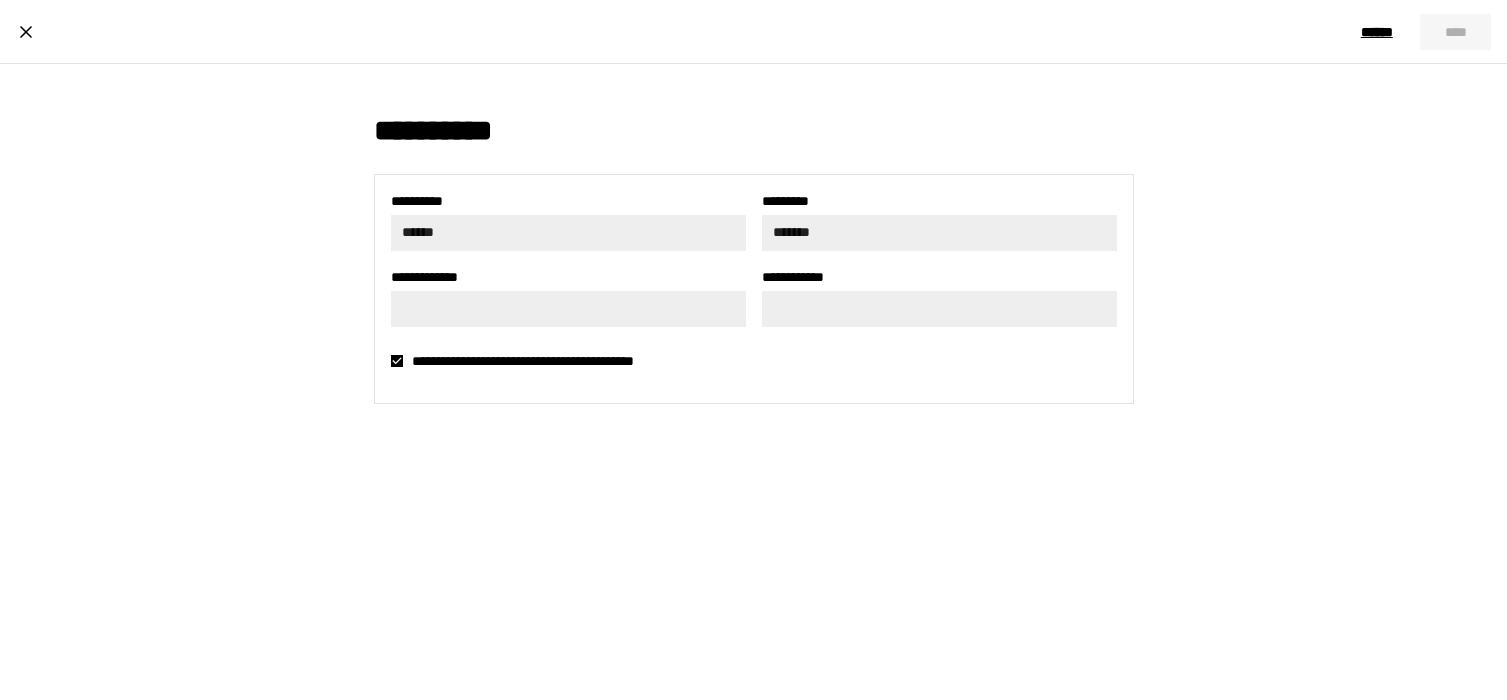 type 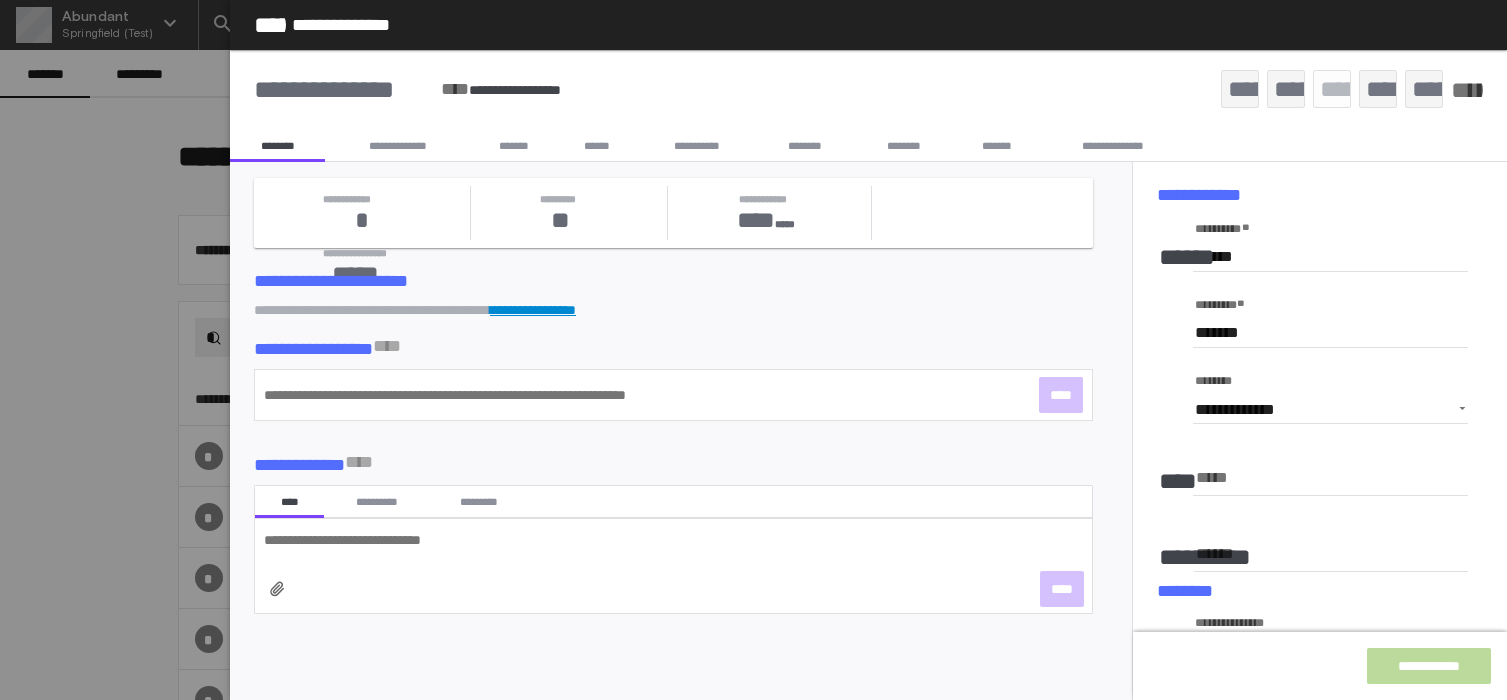 click on "******" at bounding box center [597, 146] 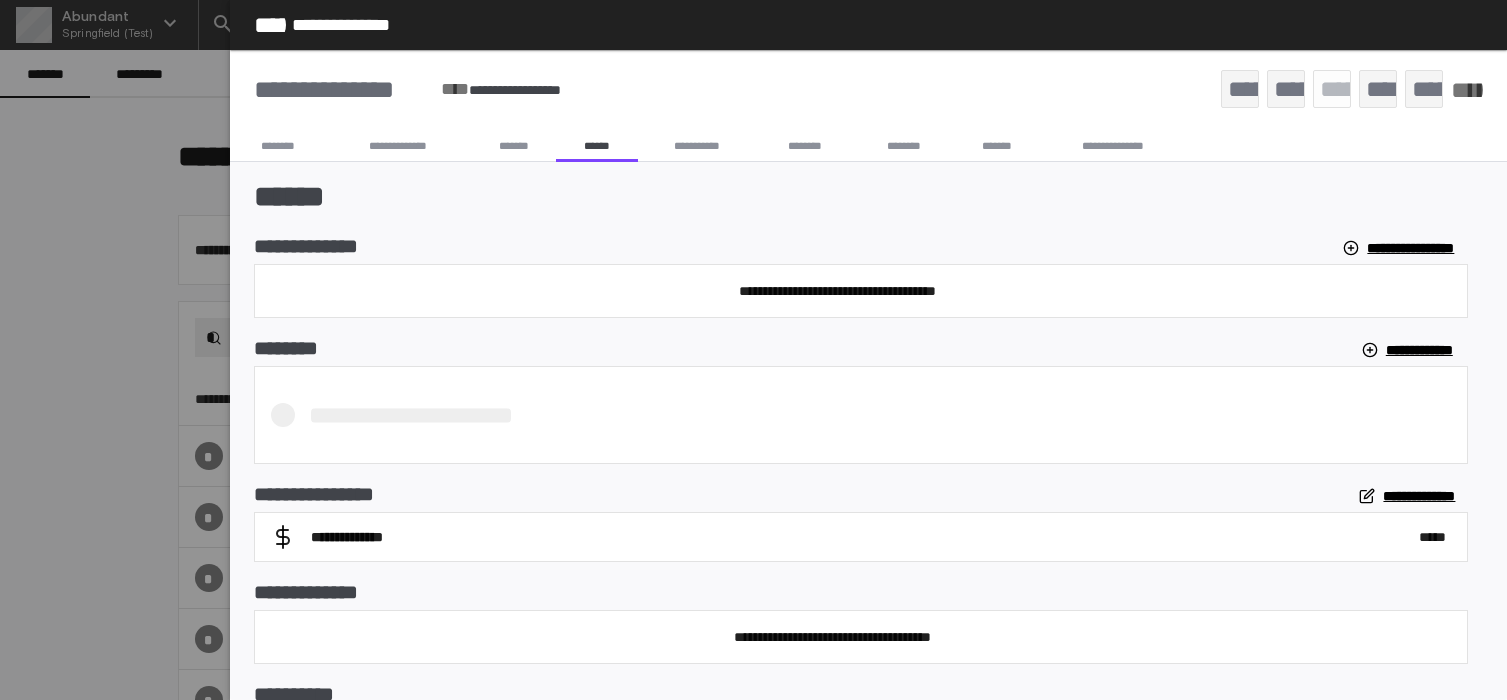 click on "*******" at bounding box center [513, 146] 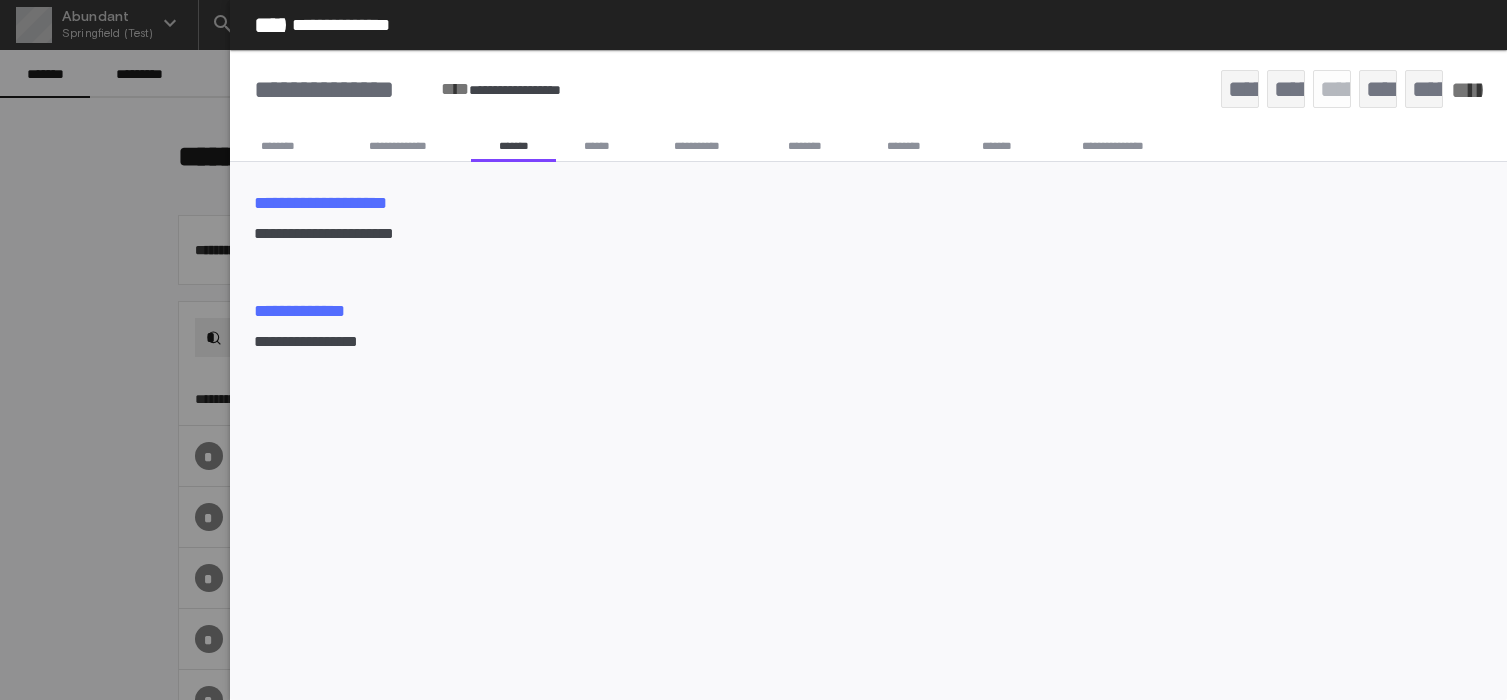 click on "********" at bounding box center (277, 146) 